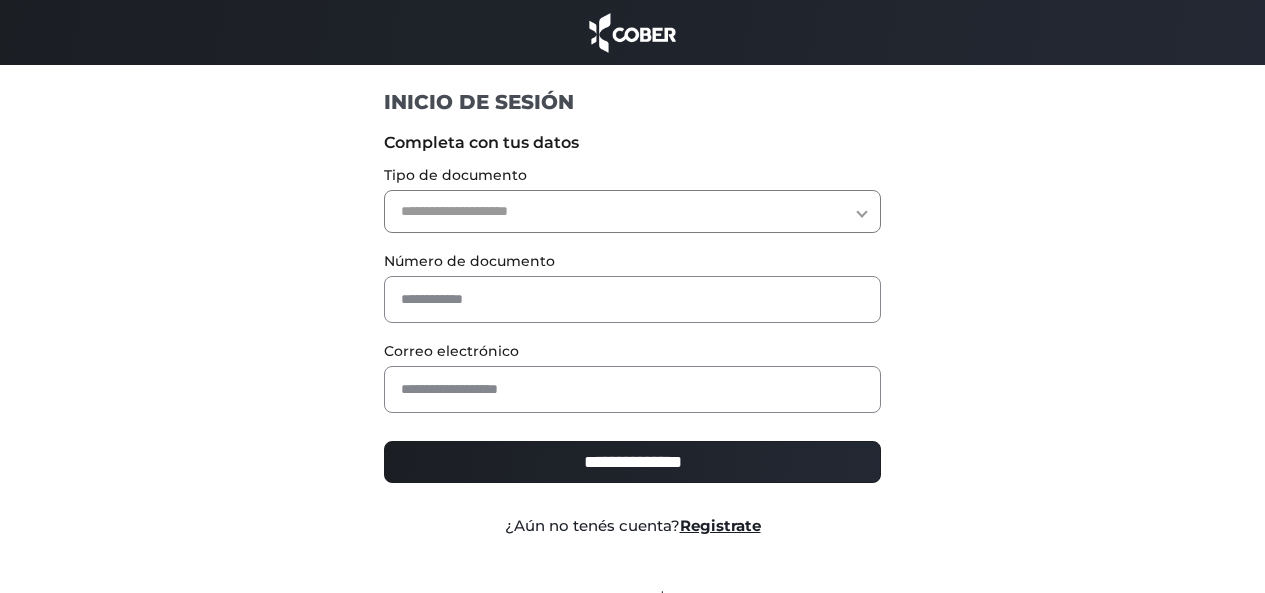 scroll, scrollTop: 0, scrollLeft: 0, axis: both 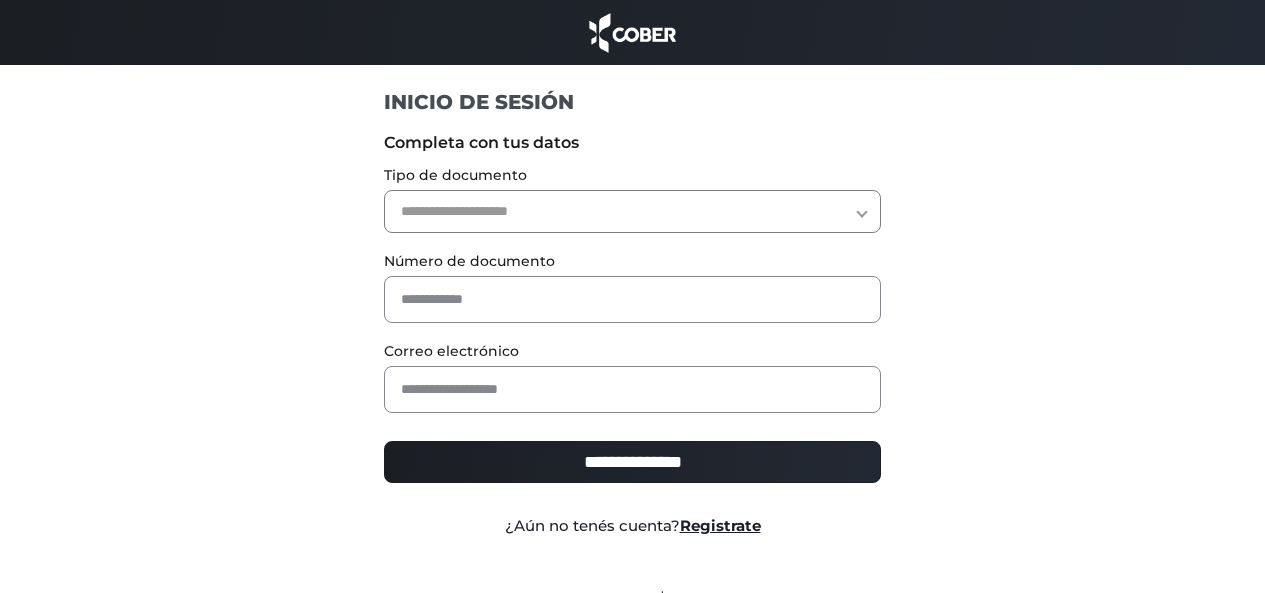 click on "**********" at bounding box center (632, 211) 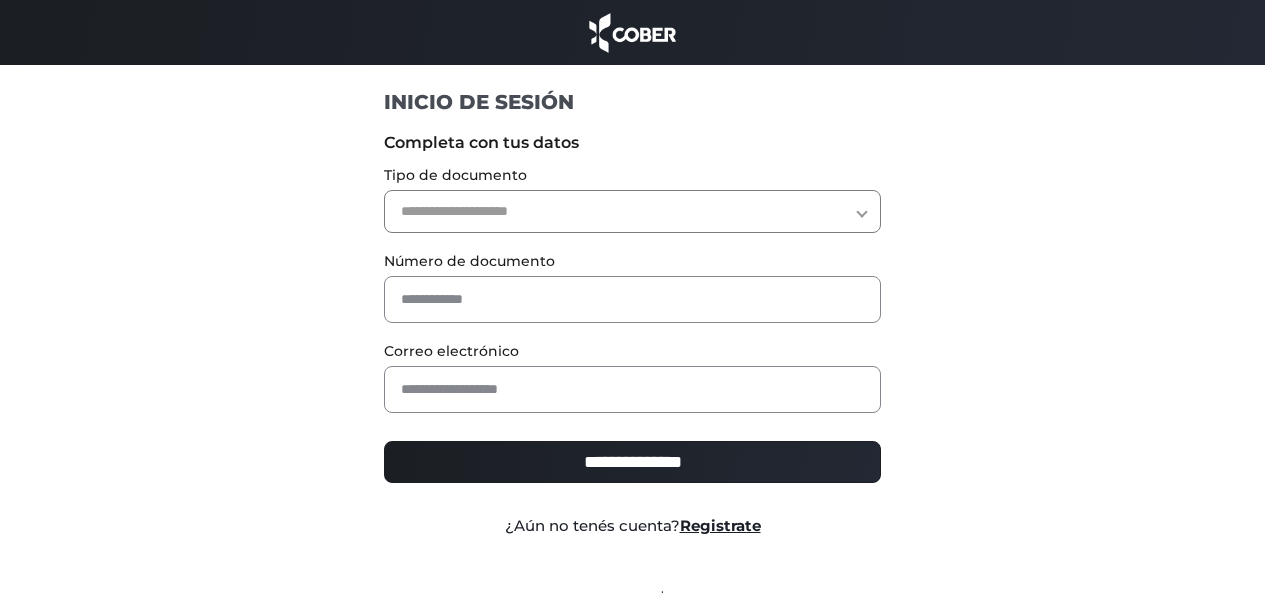 select on "***" 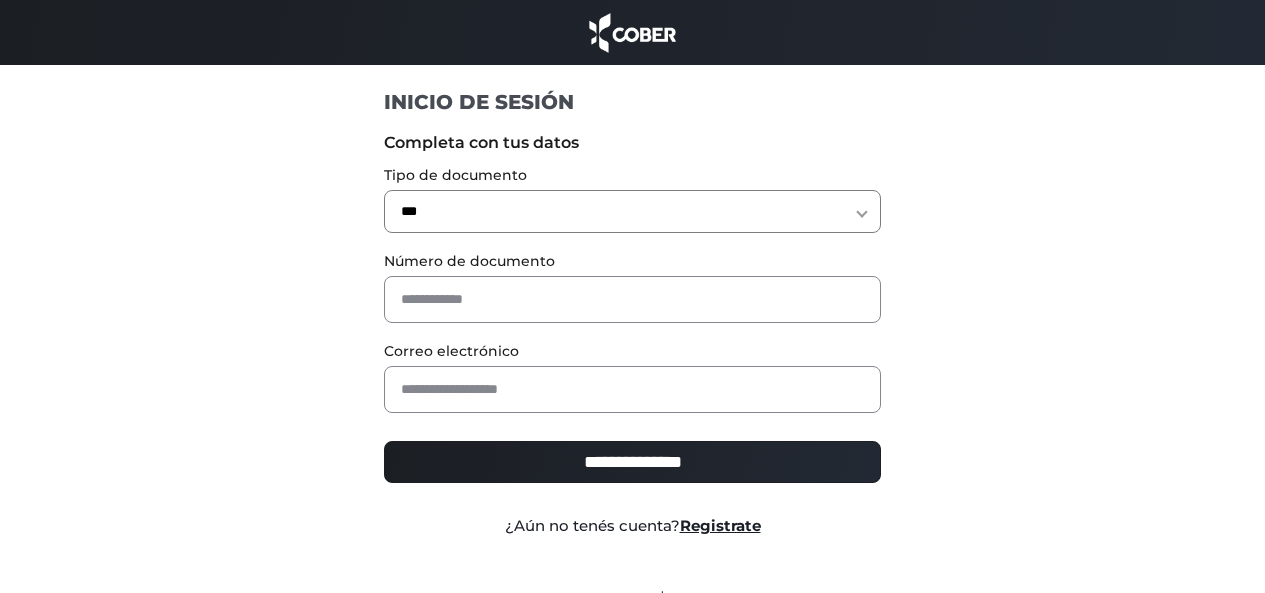 click on "**********" at bounding box center [632, 211] 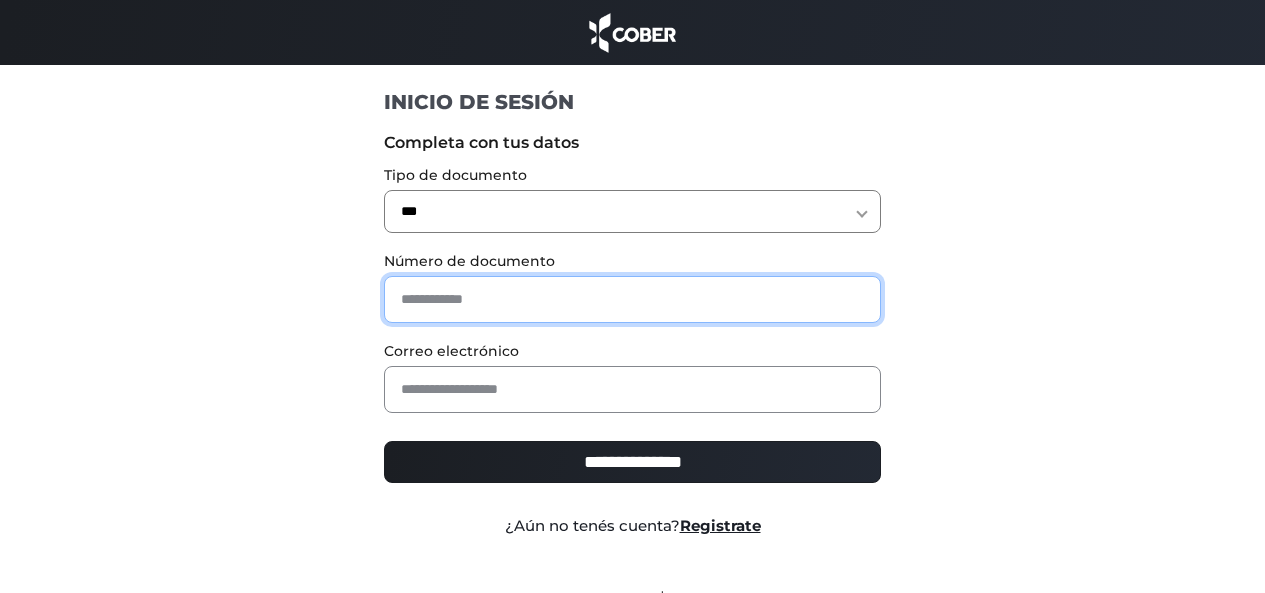 click at bounding box center (632, 299) 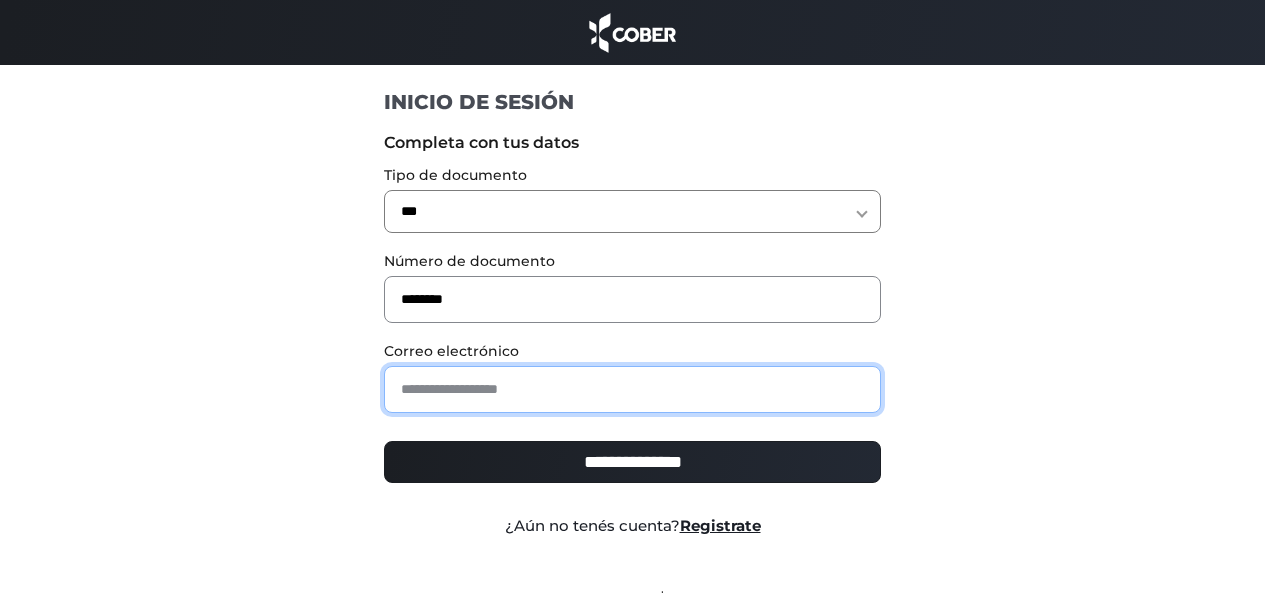 click at bounding box center (632, 389) 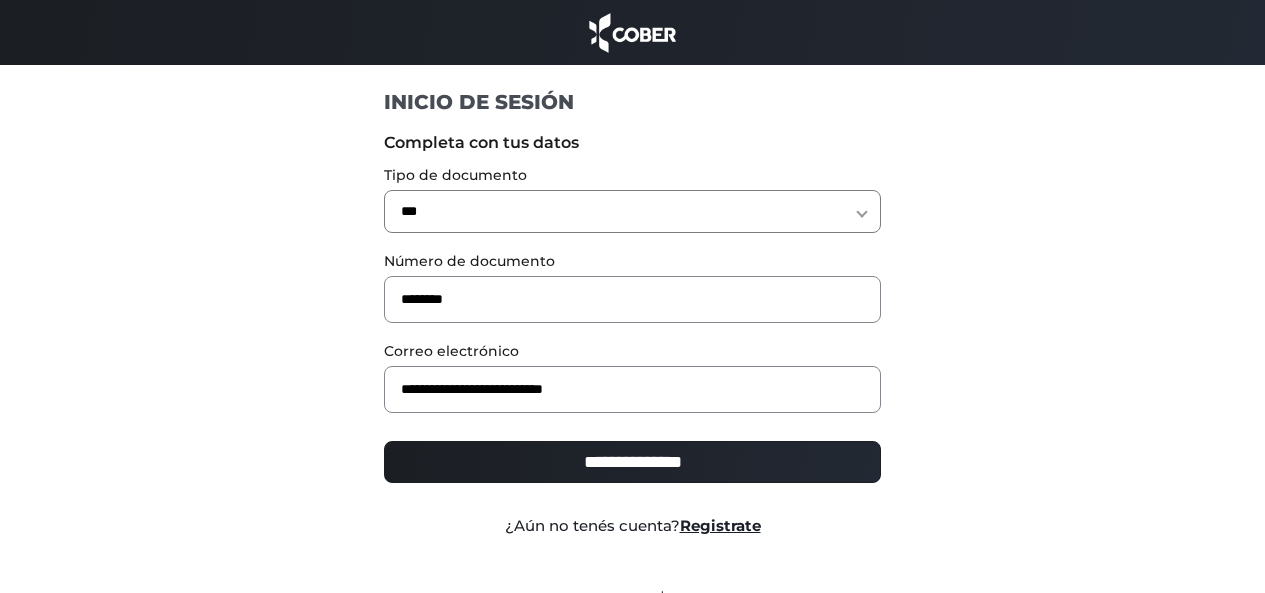 click on "**********" at bounding box center [632, 462] 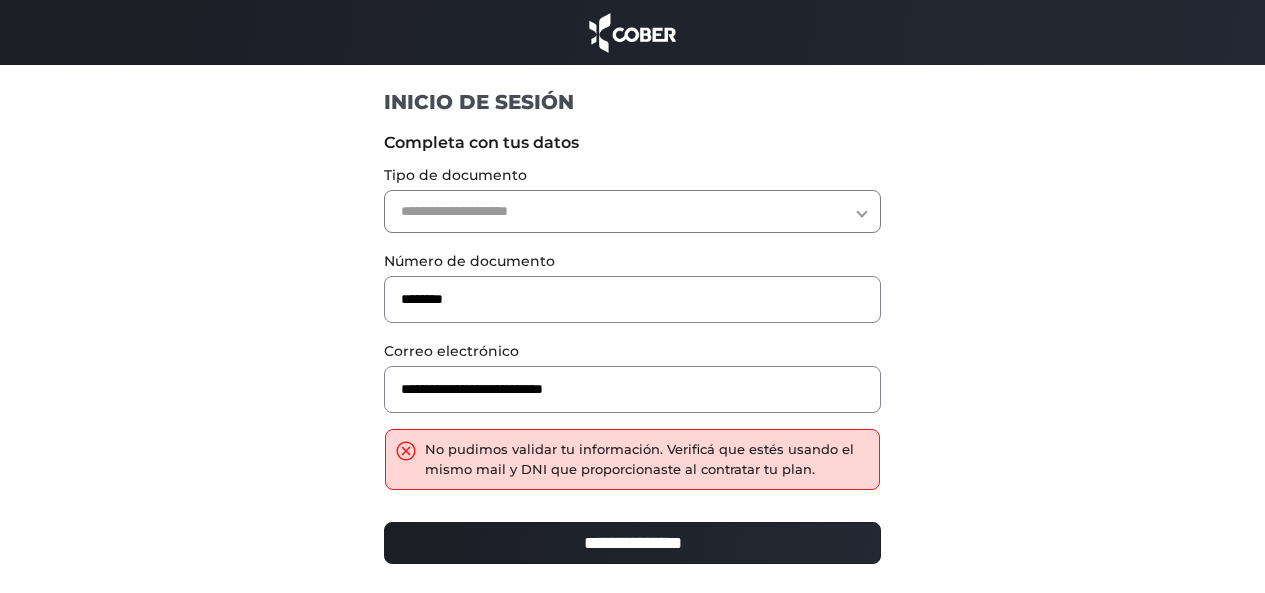 scroll, scrollTop: 0, scrollLeft: 0, axis: both 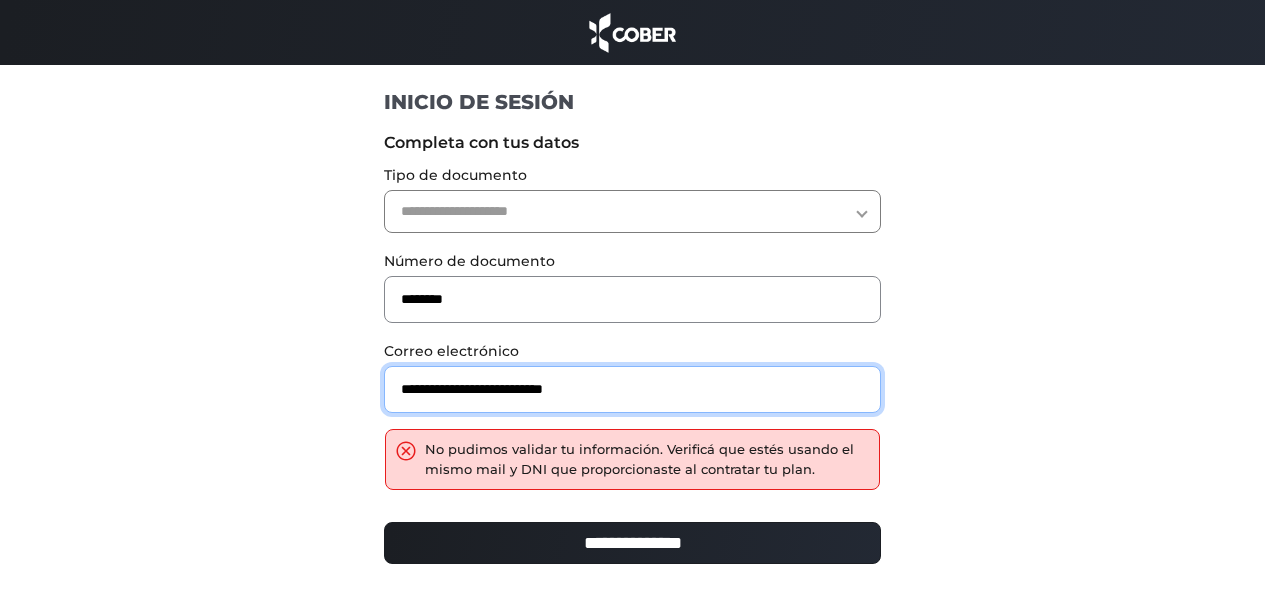 click on "**********" at bounding box center (632, 389) 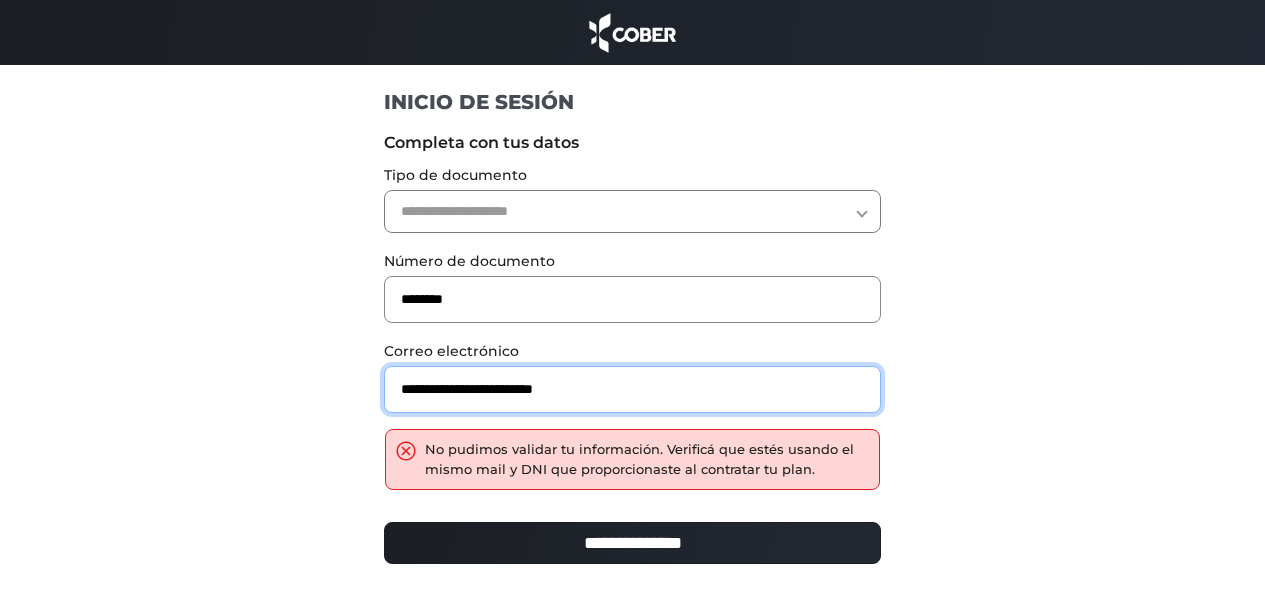 type on "**********" 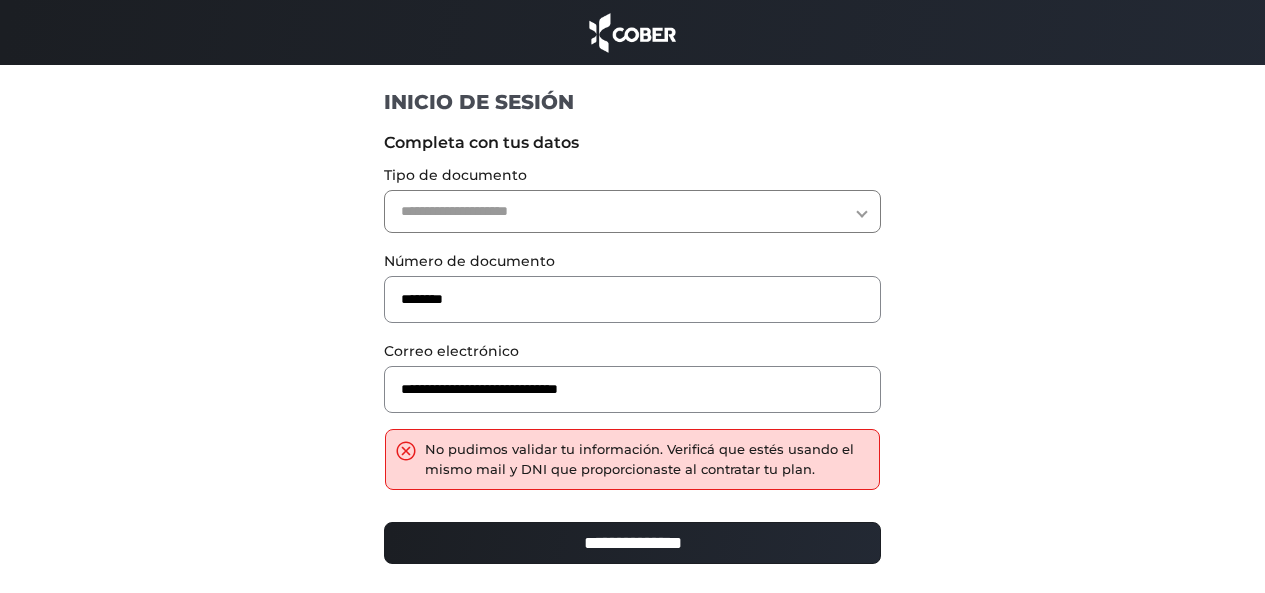 click on "**********" at bounding box center [632, 543] 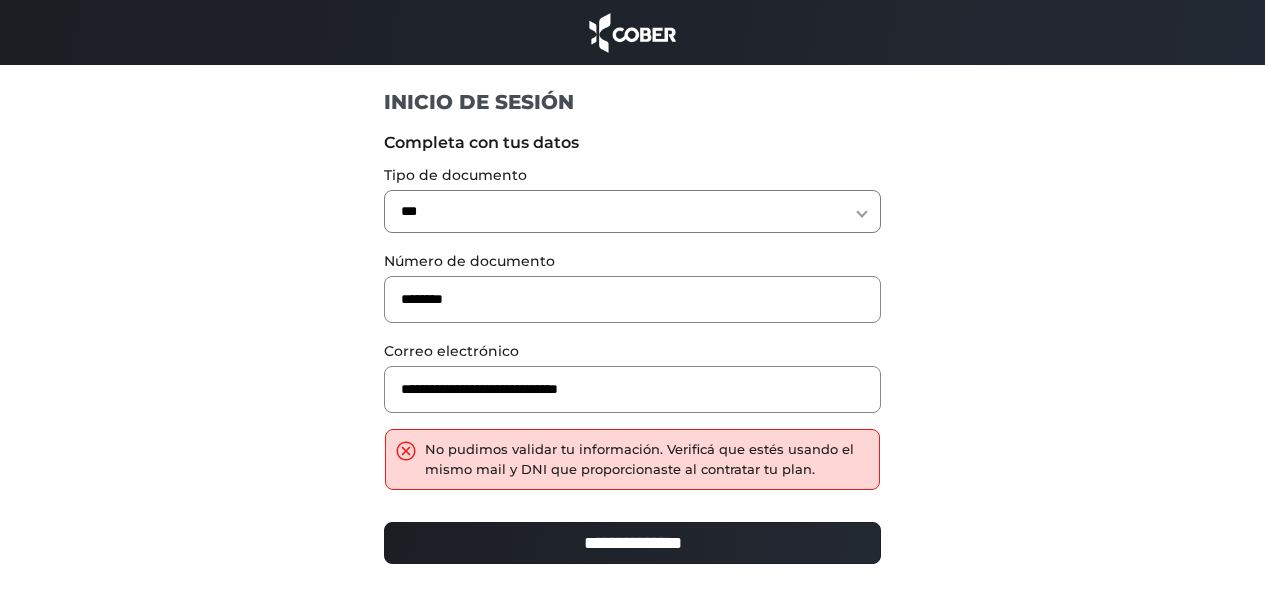 click on "**********" at bounding box center [632, 211] 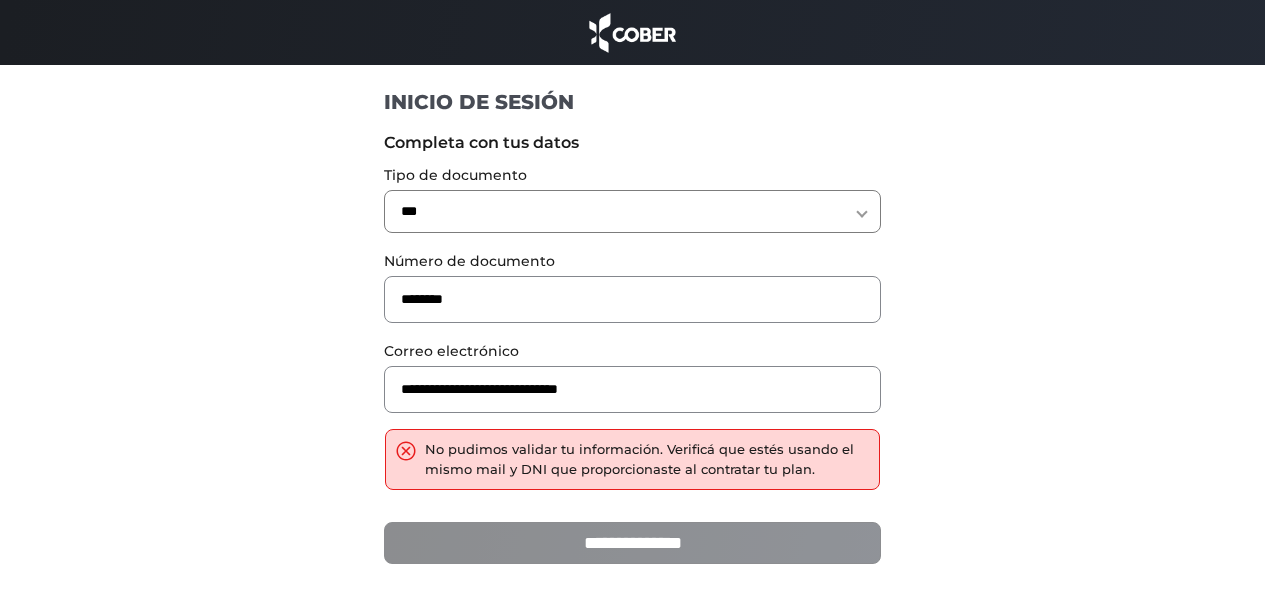 click on "**********" at bounding box center [632, 543] 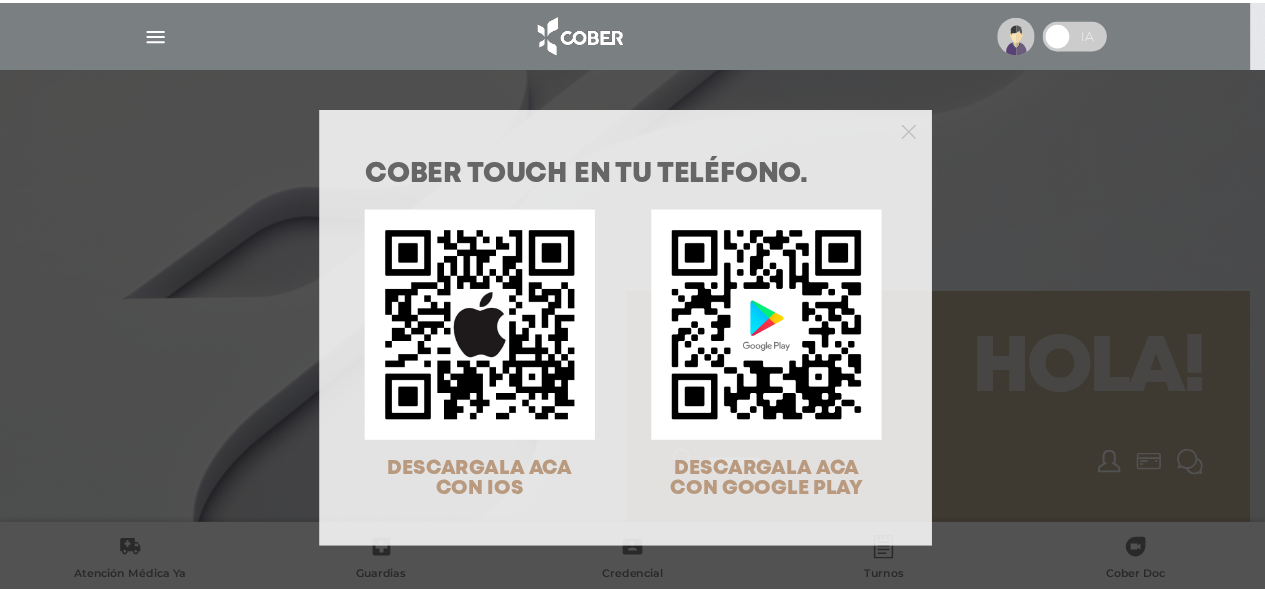 scroll, scrollTop: 0, scrollLeft: 0, axis: both 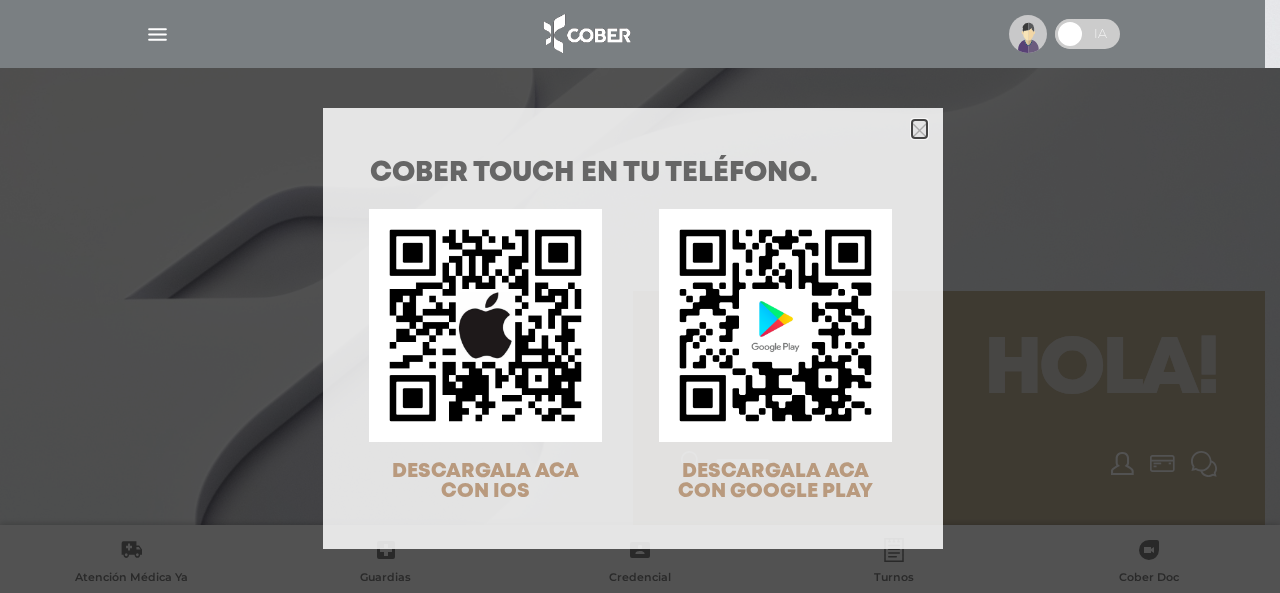 click at bounding box center [919, 130] 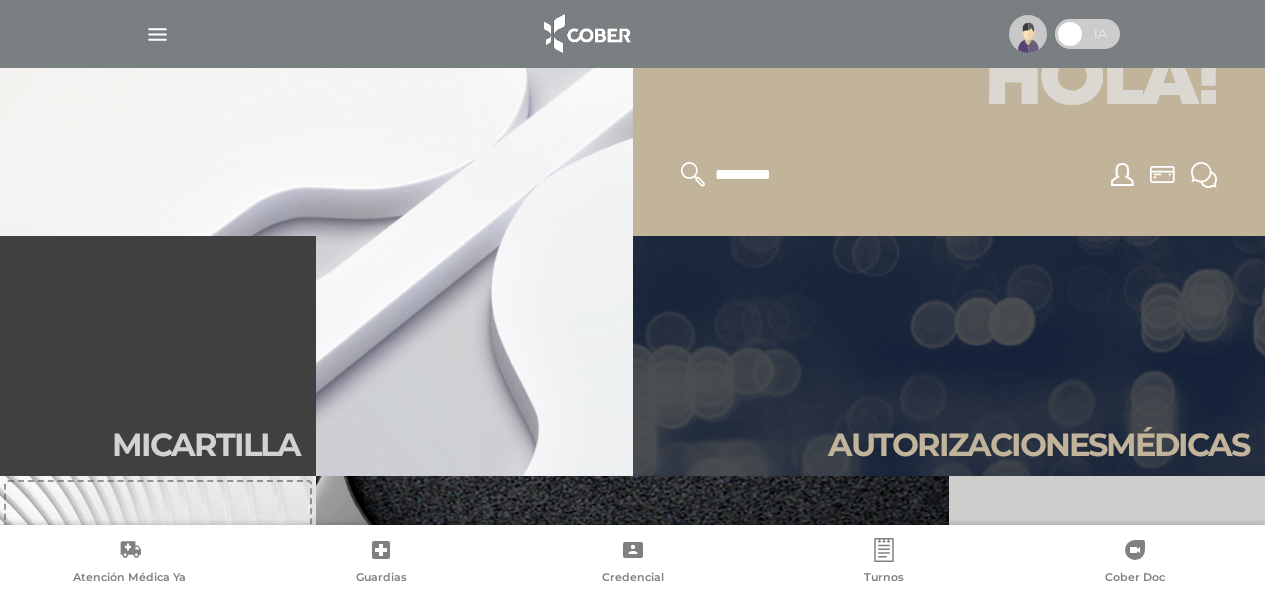 scroll, scrollTop: 300, scrollLeft: 0, axis: vertical 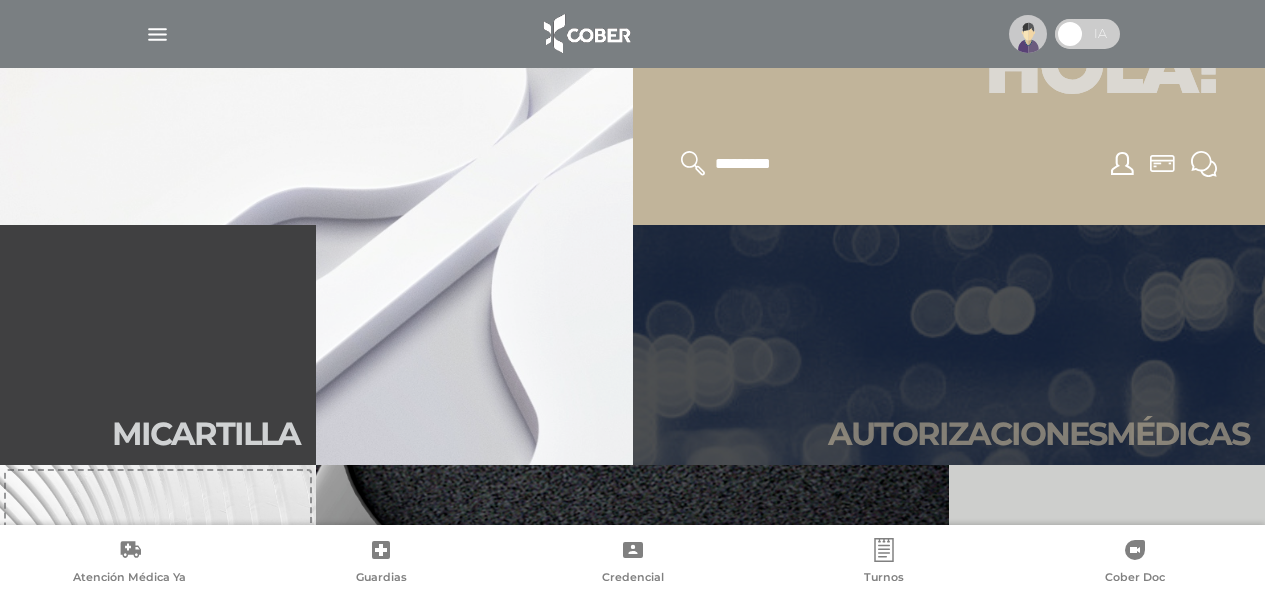 click on "Autori zaciones  médicas" at bounding box center [1038, 434] 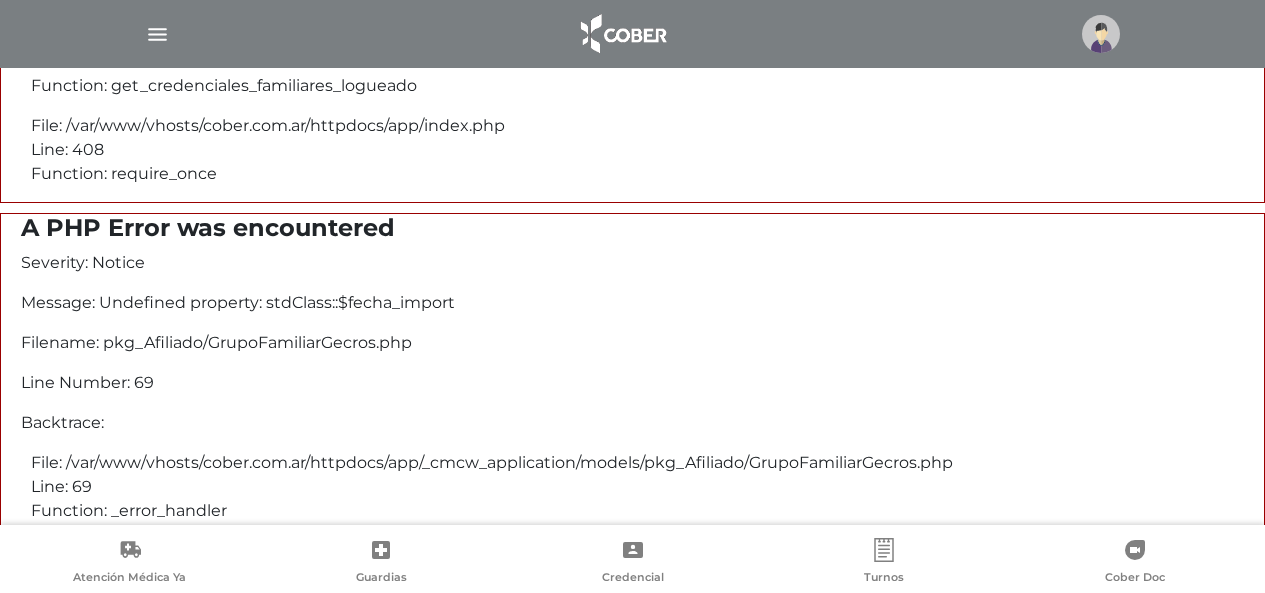 scroll, scrollTop: 0, scrollLeft: 0, axis: both 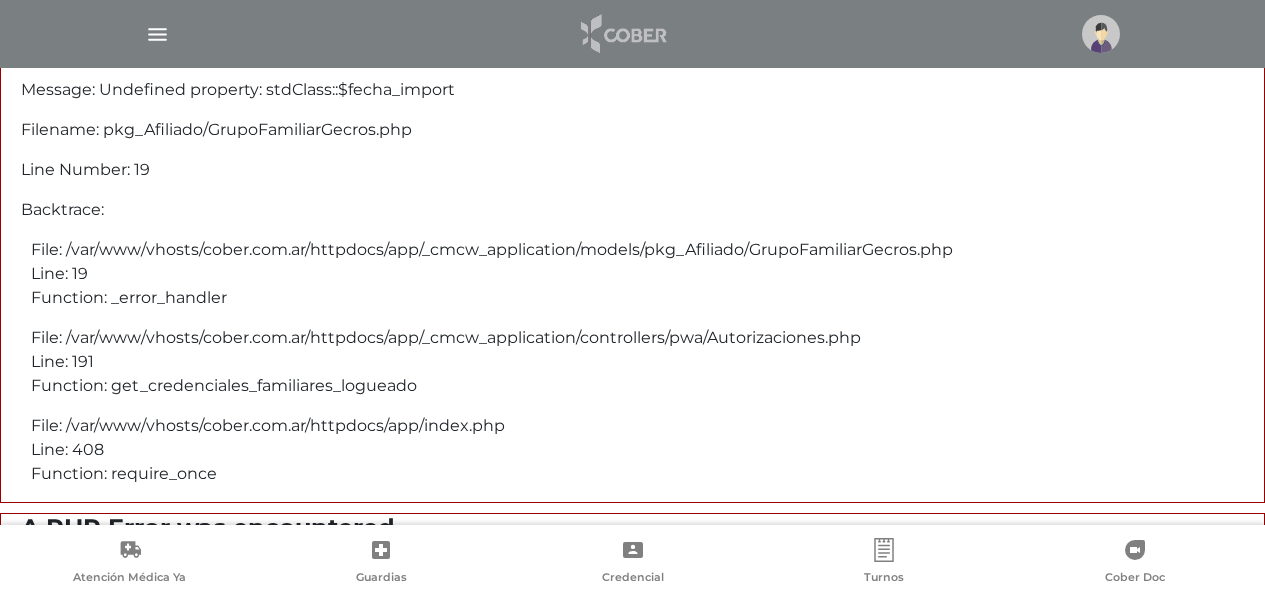 click at bounding box center [622, 34] 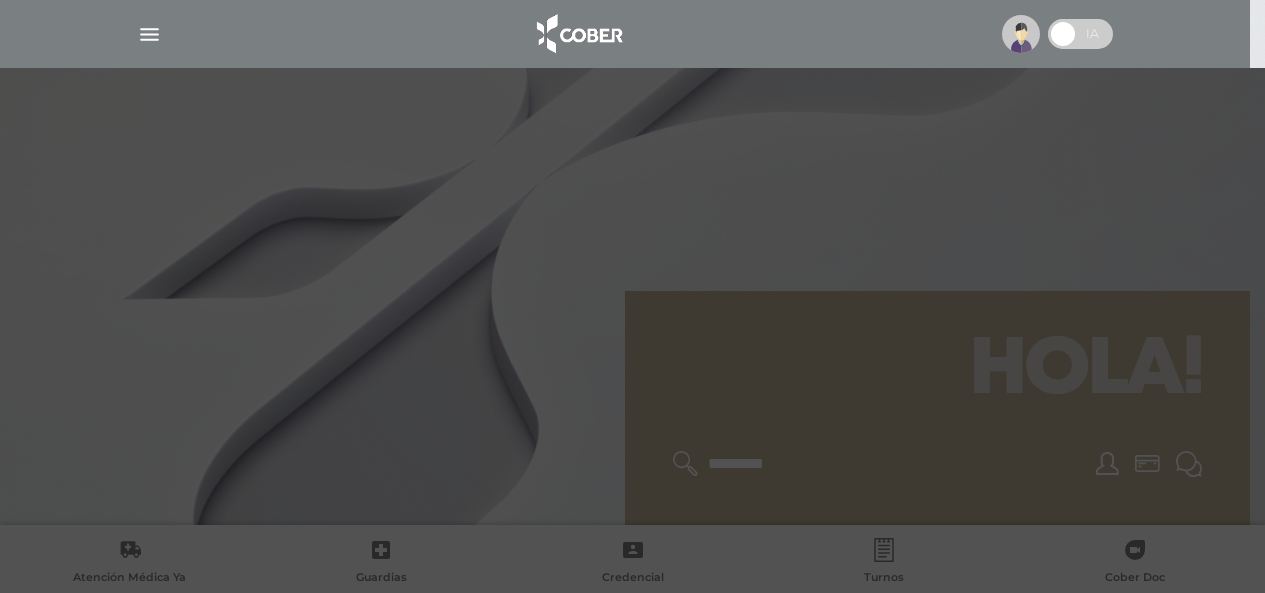 scroll, scrollTop: 0, scrollLeft: 0, axis: both 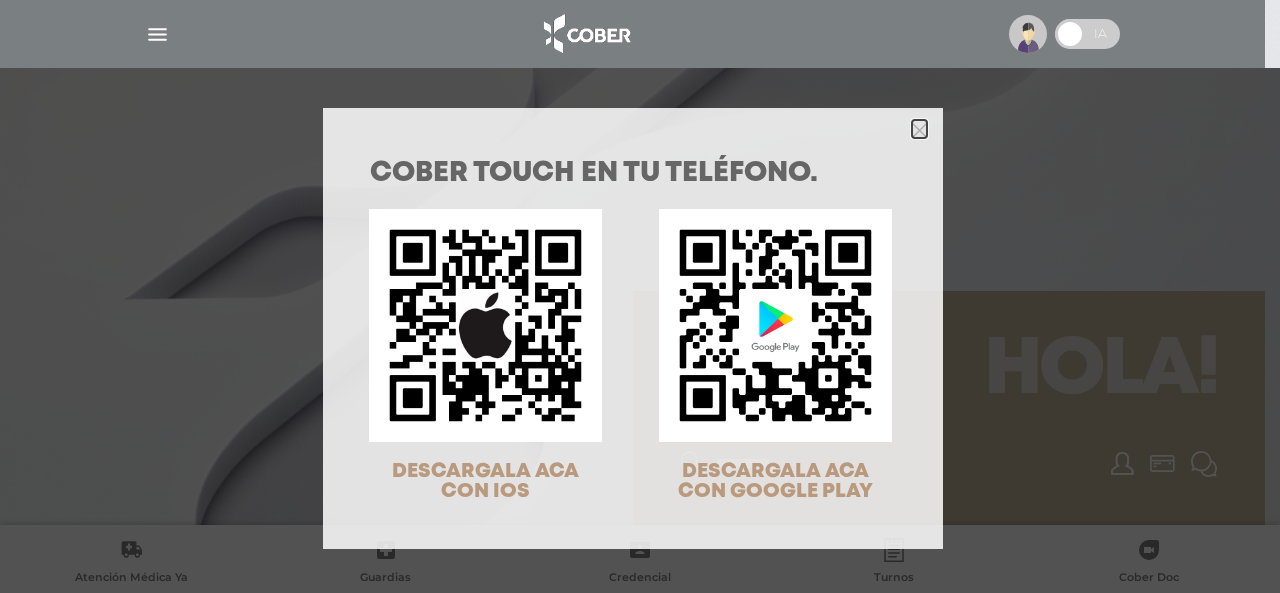 click at bounding box center [919, 130] 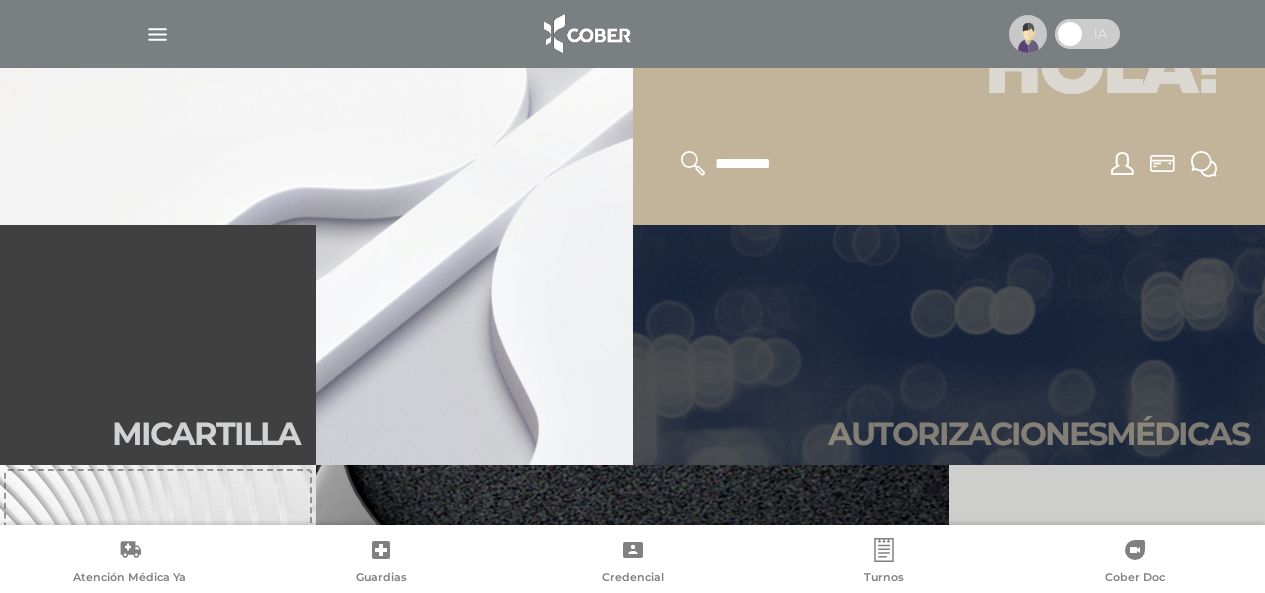 scroll, scrollTop: 500, scrollLeft: 0, axis: vertical 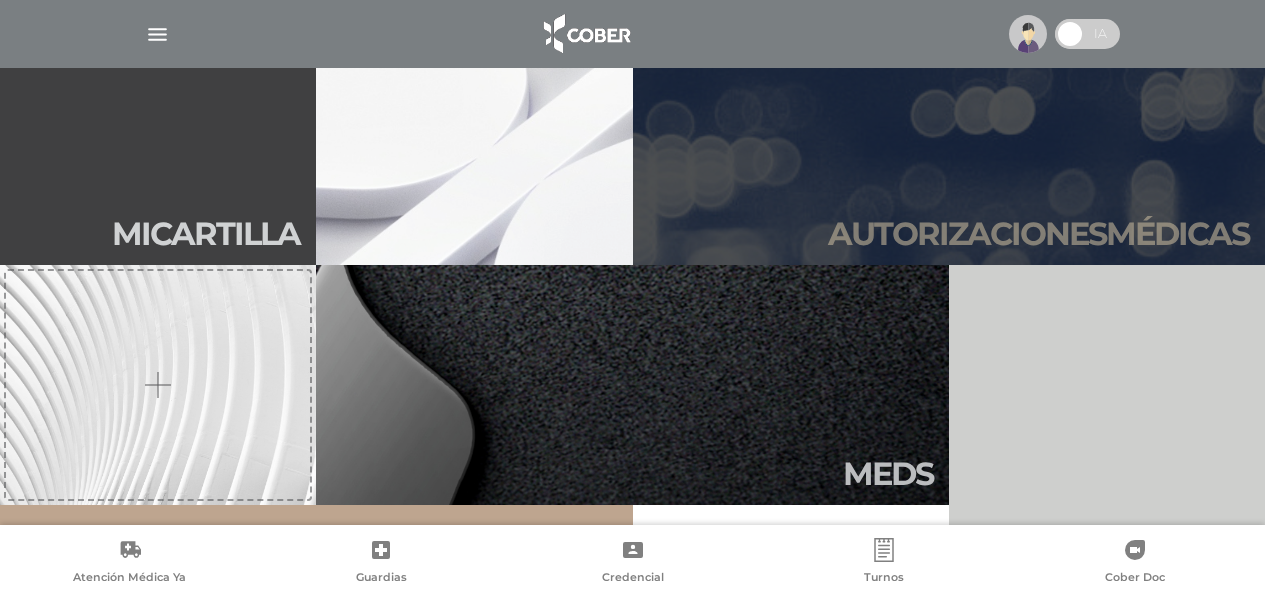 click on "Autori zaciones  médicas" at bounding box center [1038, 234] 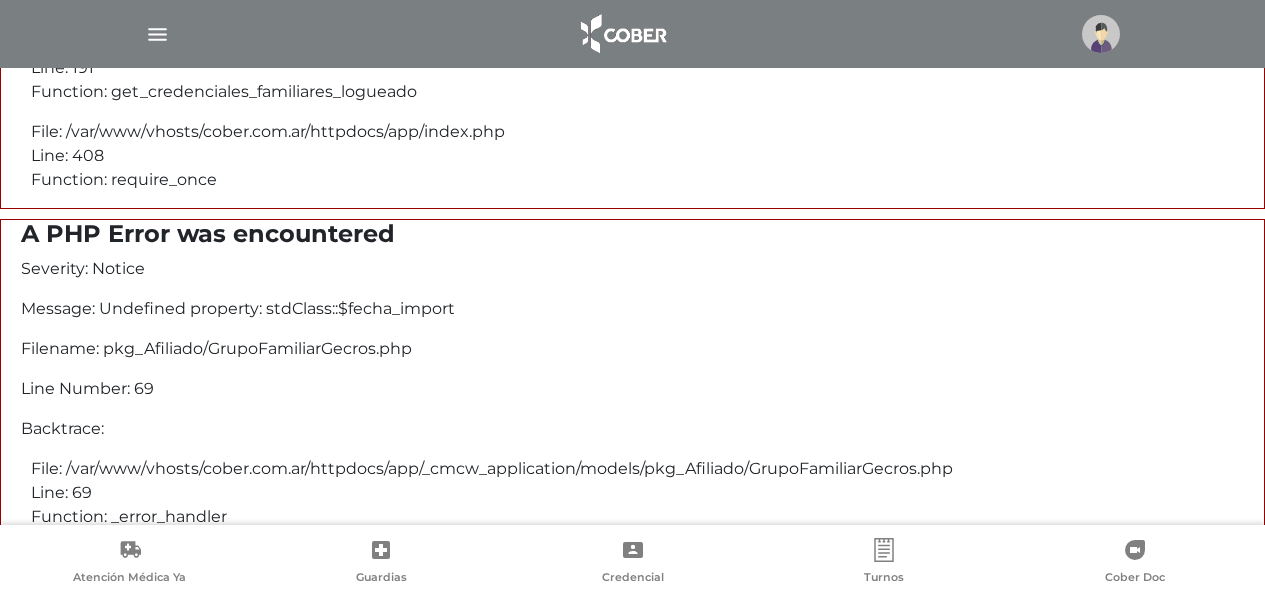 scroll, scrollTop: 0, scrollLeft: 0, axis: both 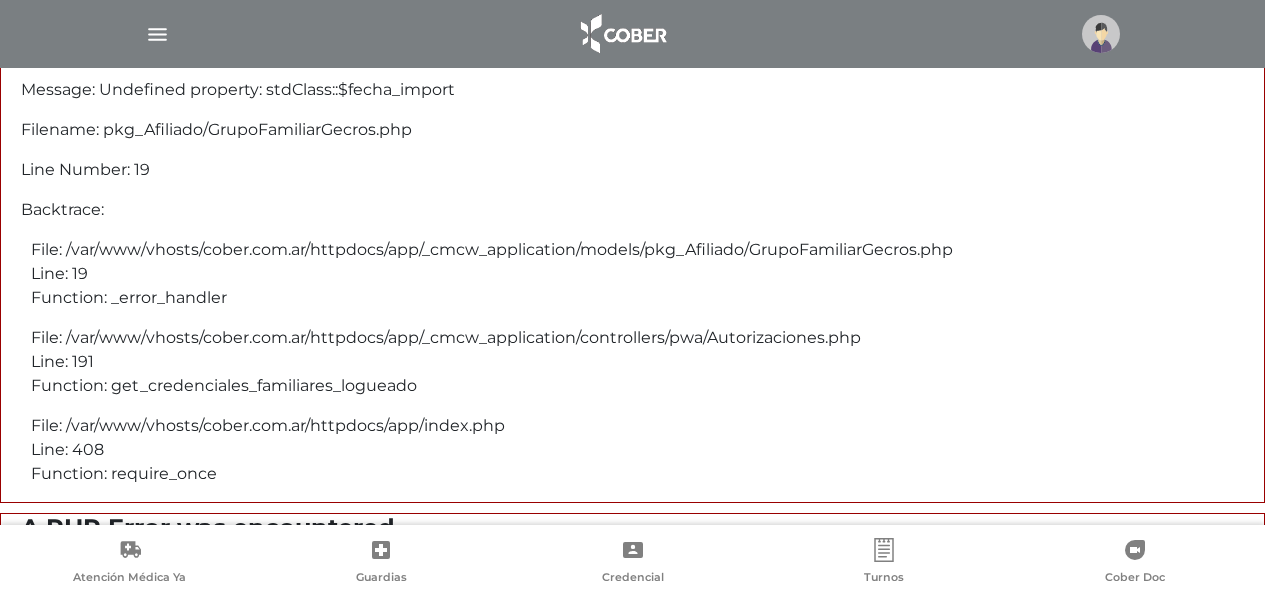 click at bounding box center (157, 34) 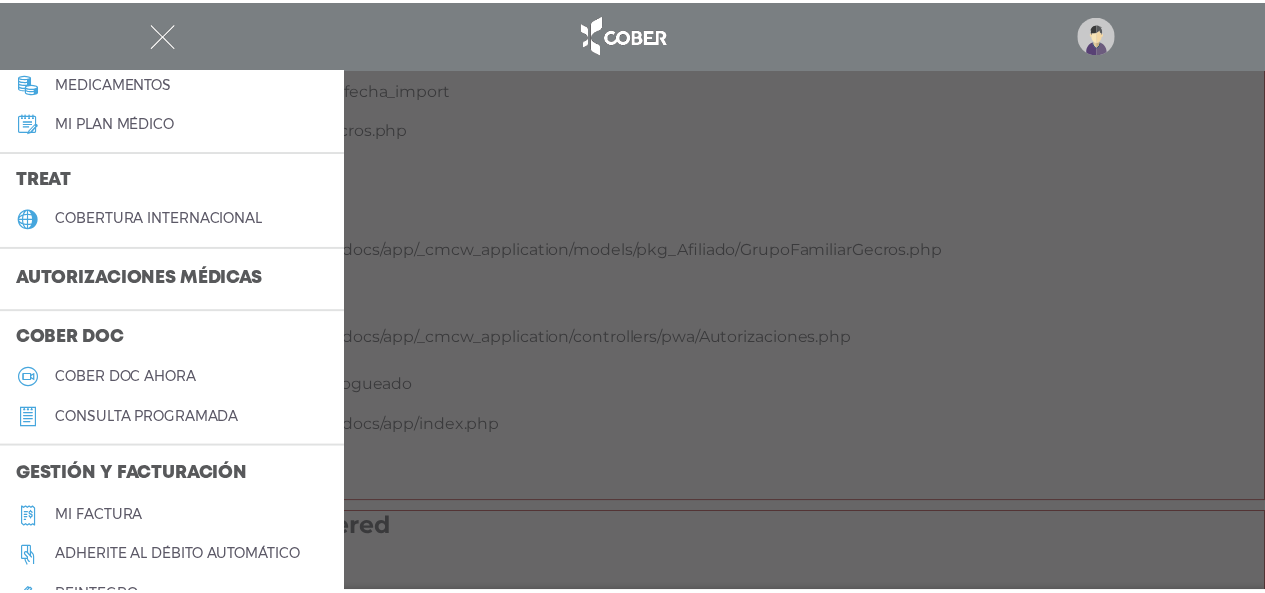 scroll, scrollTop: 300, scrollLeft: 0, axis: vertical 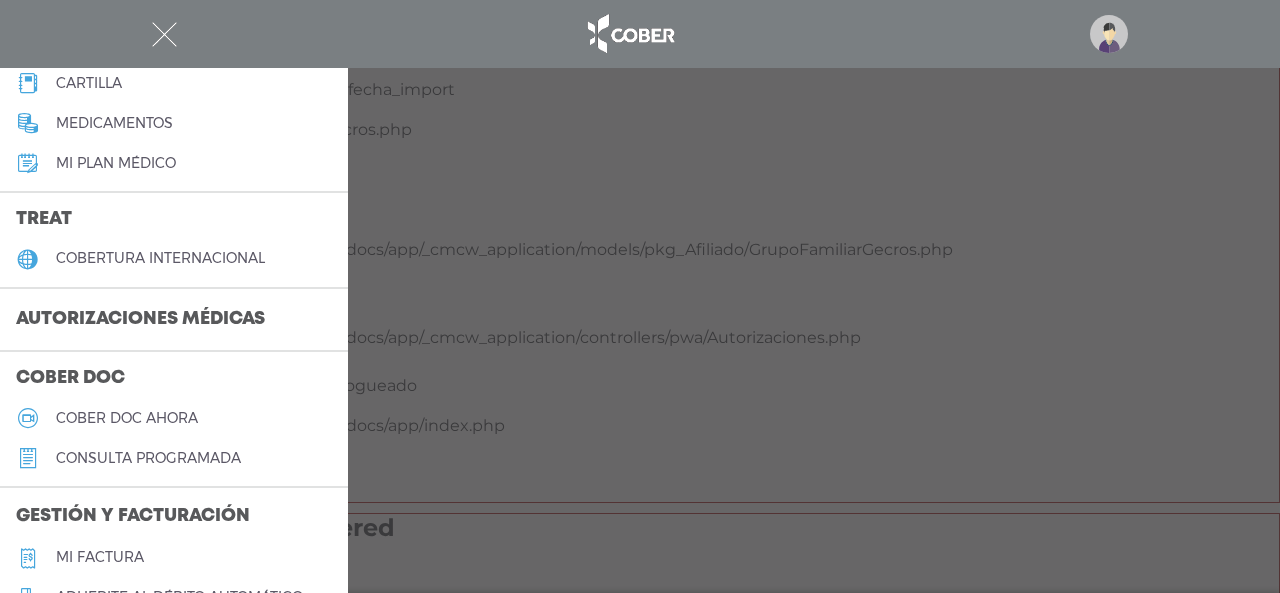 click on "Autorizaciones médicas" at bounding box center (140, 320) 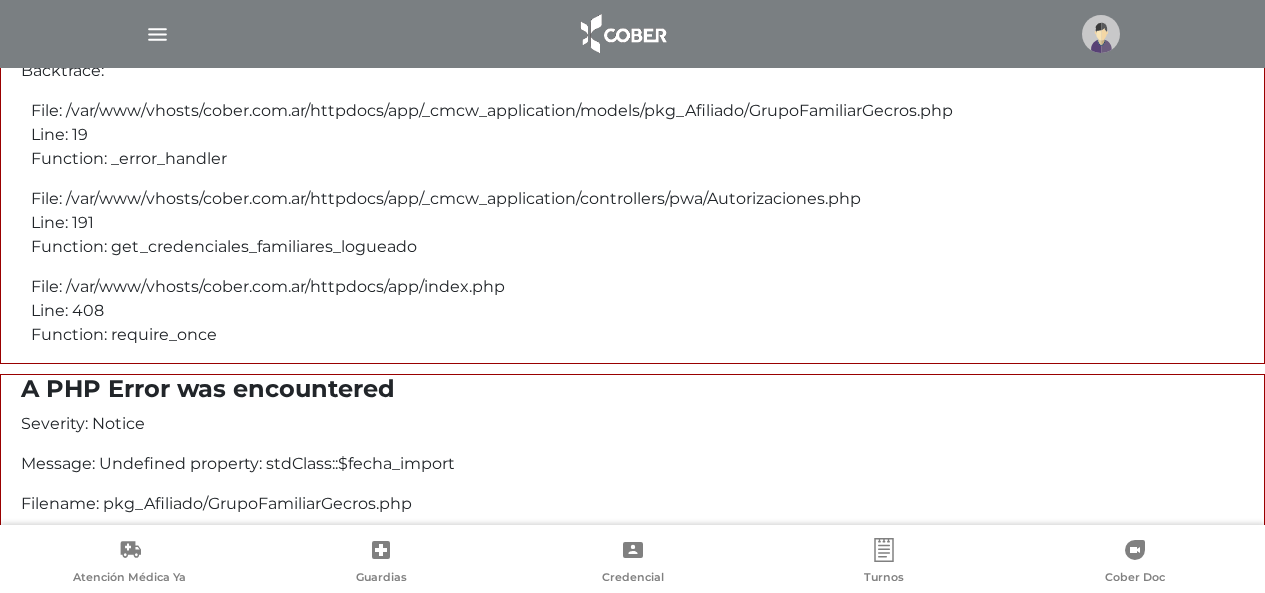 scroll, scrollTop: 0, scrollLeft: 0, axis: both 